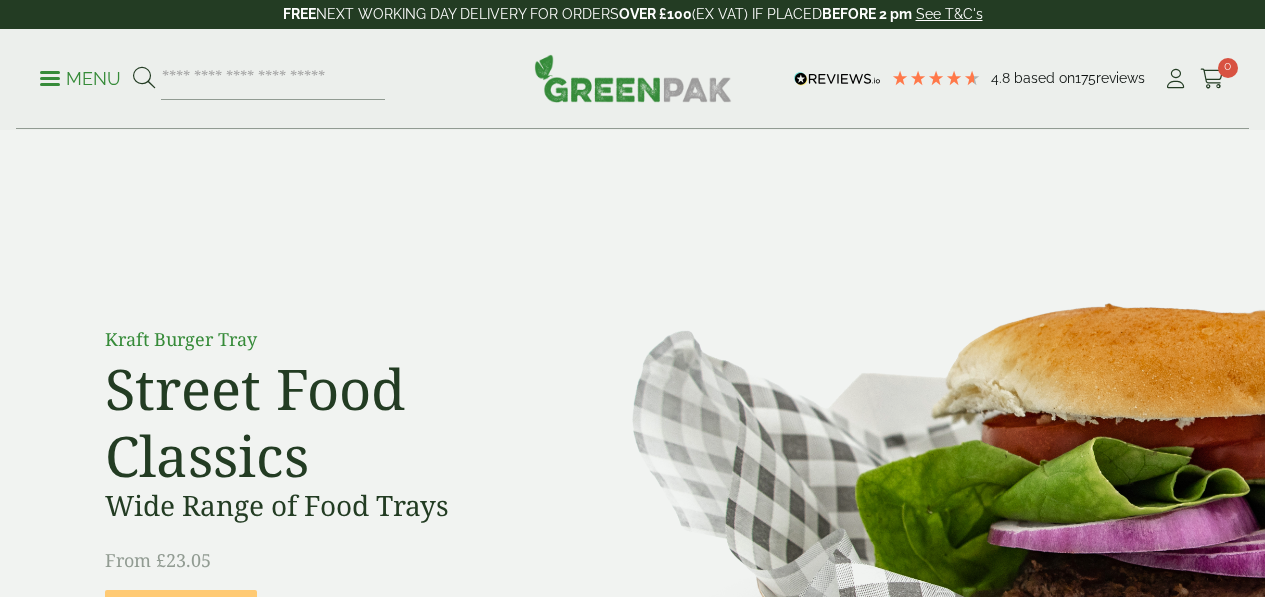 scroll, scrollTop: 7, scrollLeft: 0, axis: vertical 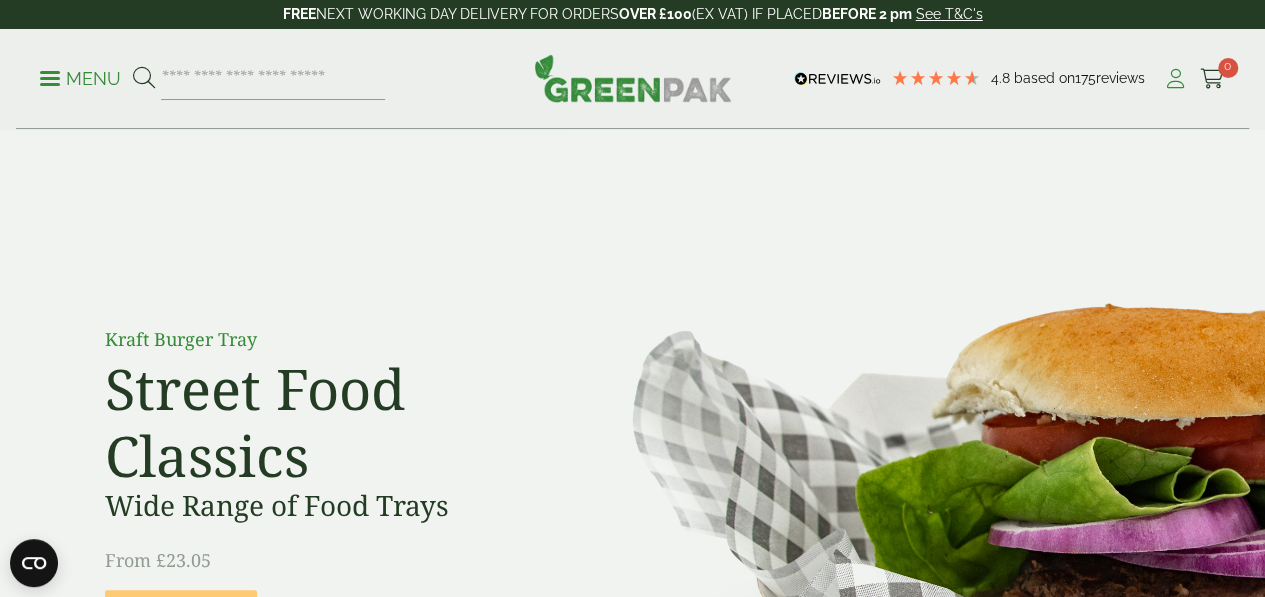 click at bounding box center [1175, 79] 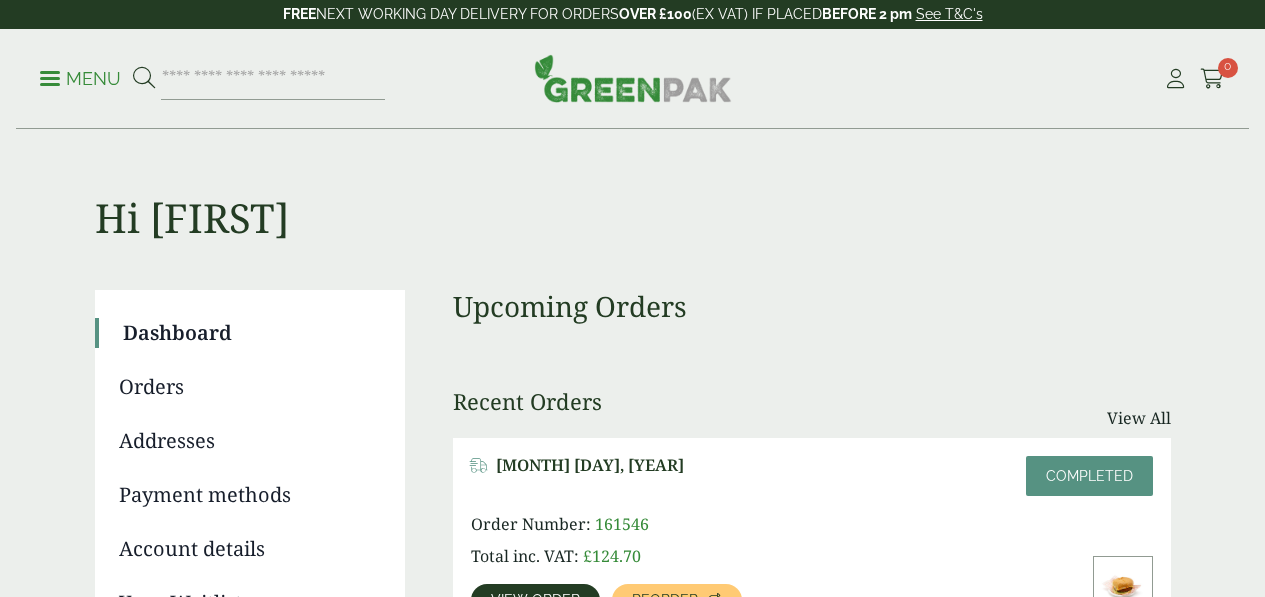 scroll, scrollTop: 0, scrollLeft: 0, axis: both 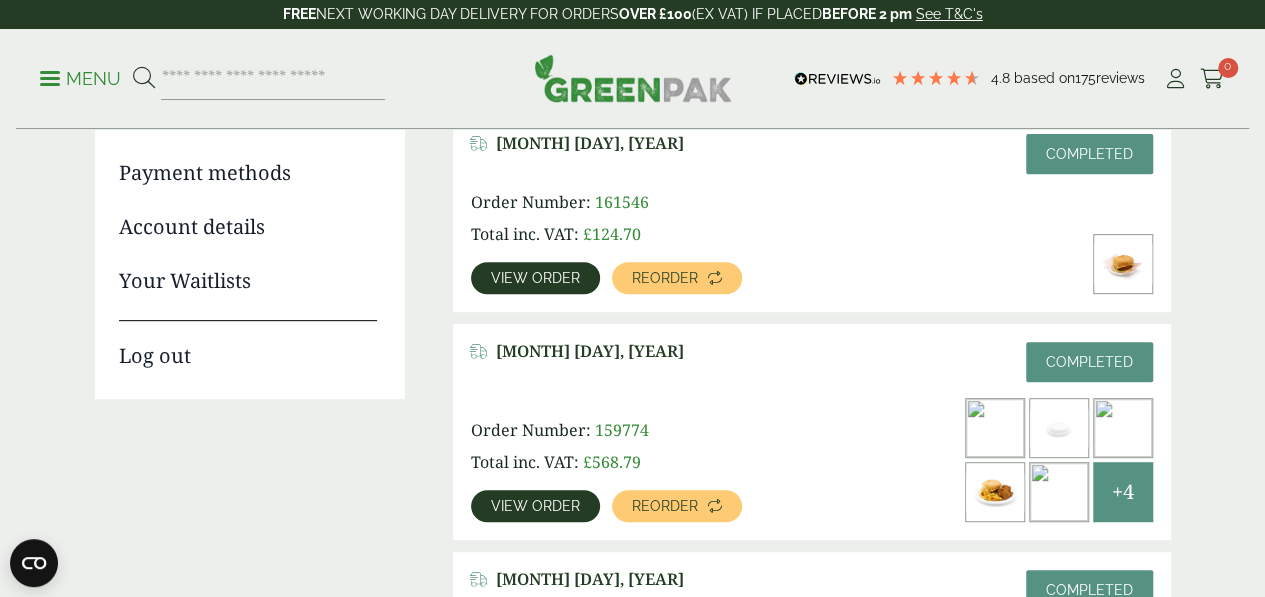 click on "View order" at bounding box center (535, 506) 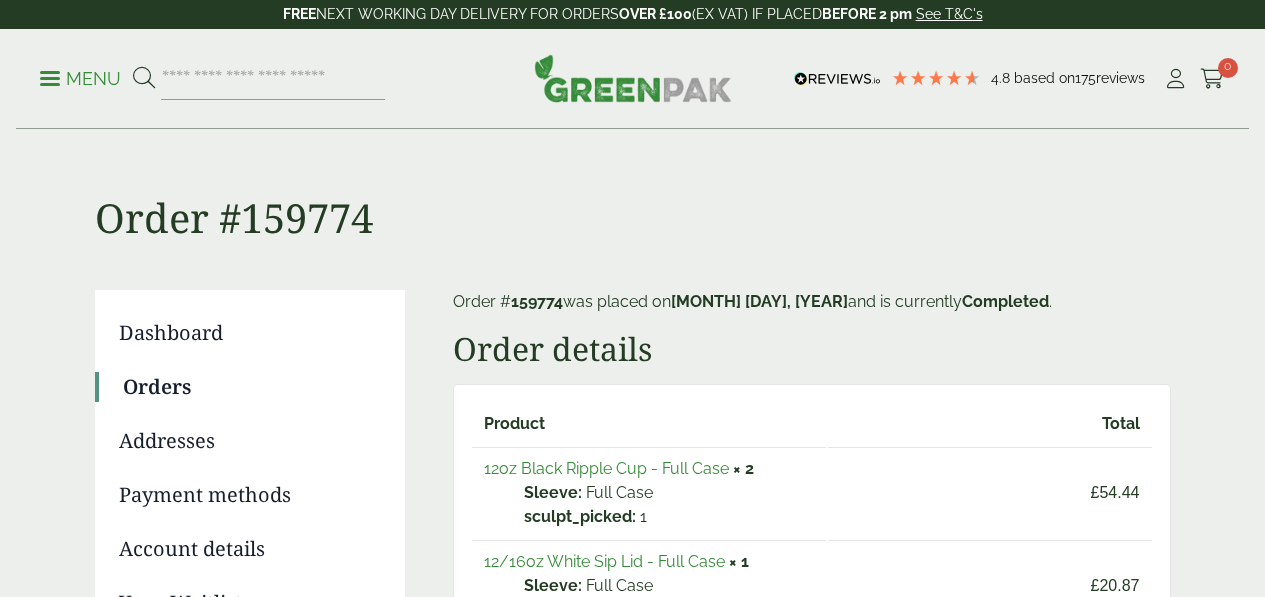 scroll, scrollTop: 123, scrollLeft: 0, axis: vertical 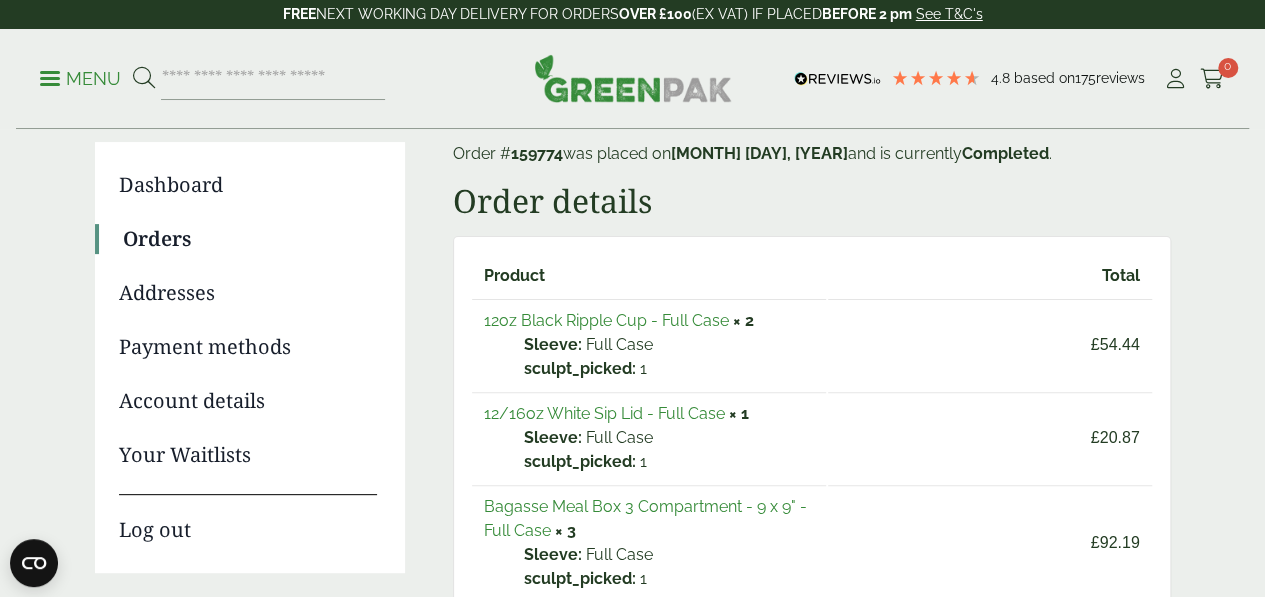 click on "12oz Black Ripple Cup - Full Case" at bounding box center [606, 320] 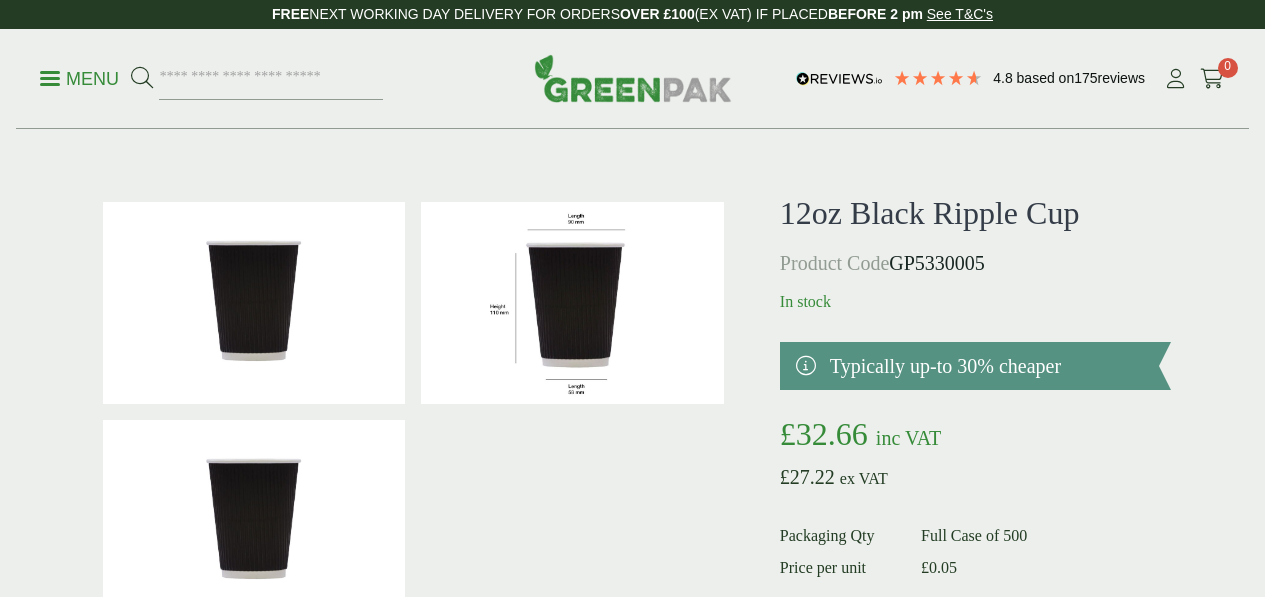 scroll, scrollTop: 0, scrollLeft: 0, axis: both 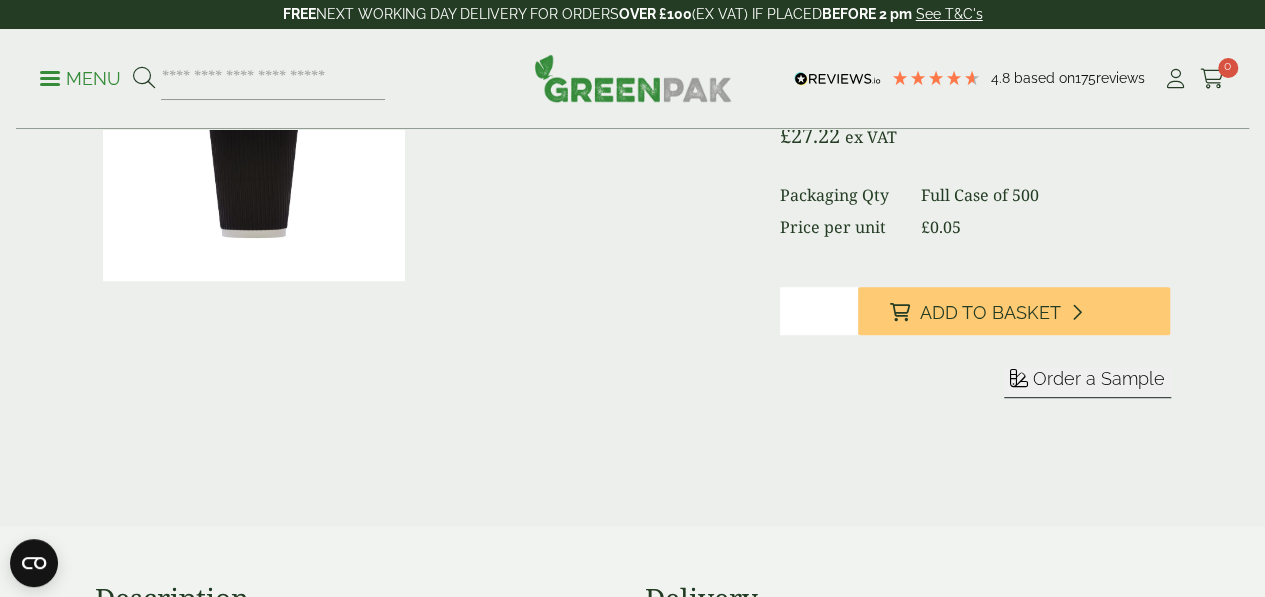 click on "*" at bounding box center [819, 311] 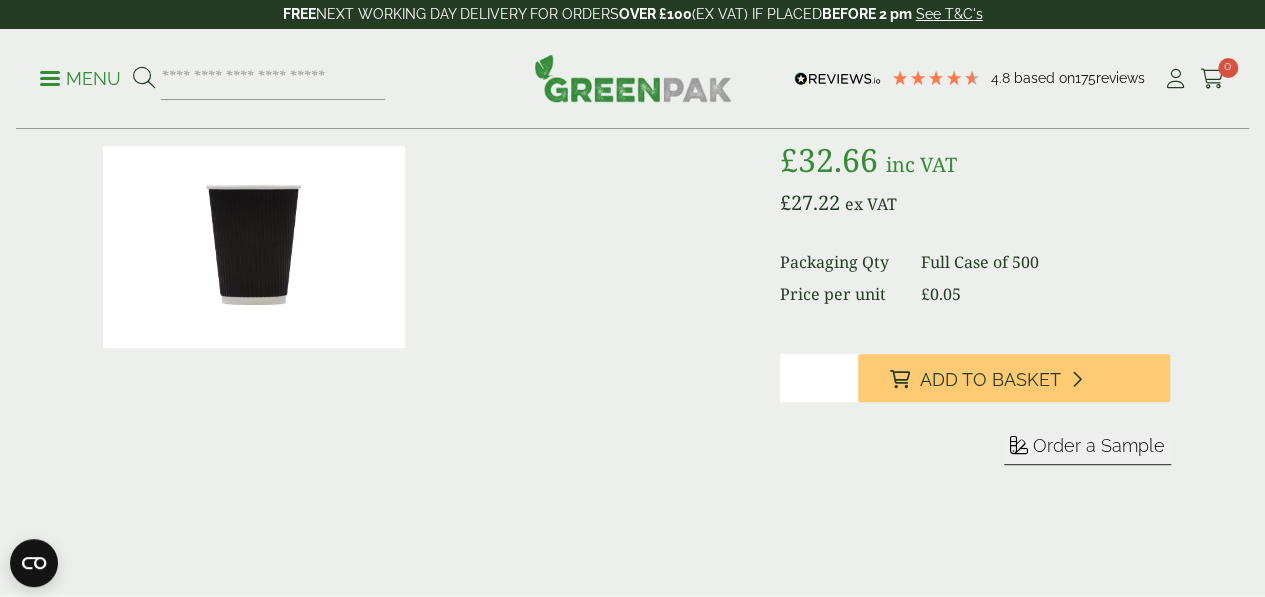 scroll, scrollTop: 268, scrollLeft: 0, axis: vertical 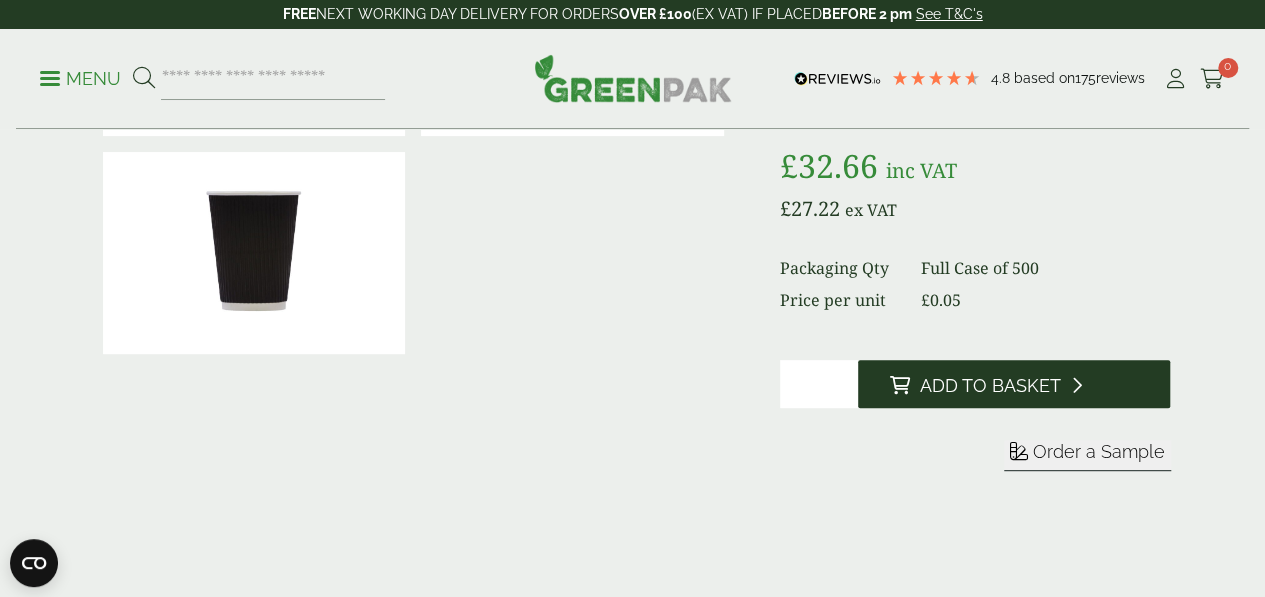 click at bounding box center (1076, 385) 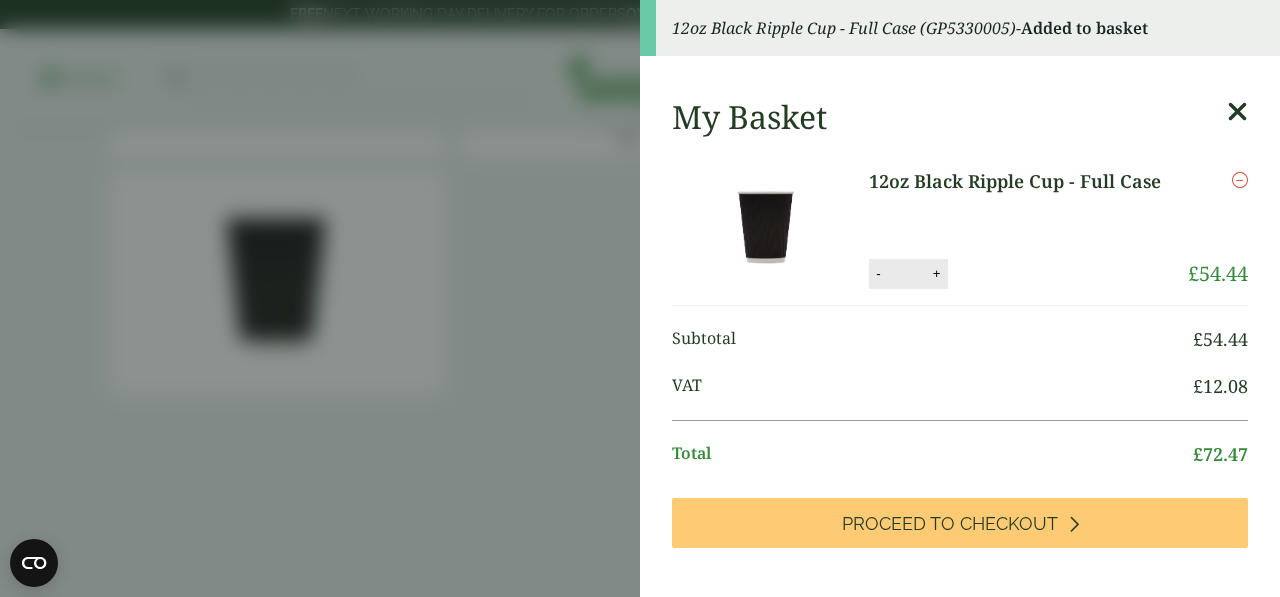click on "12oz Black Ripple Cup - Full Case (GP5330005)  -  Added to basket
My Basket
12oz Black Ripple Cup - Full Case
12oz Black Ripple Cup - Full Case quantity
- * +
Update
Remove
£ 54.44 £" at bounding box center [640, 298] 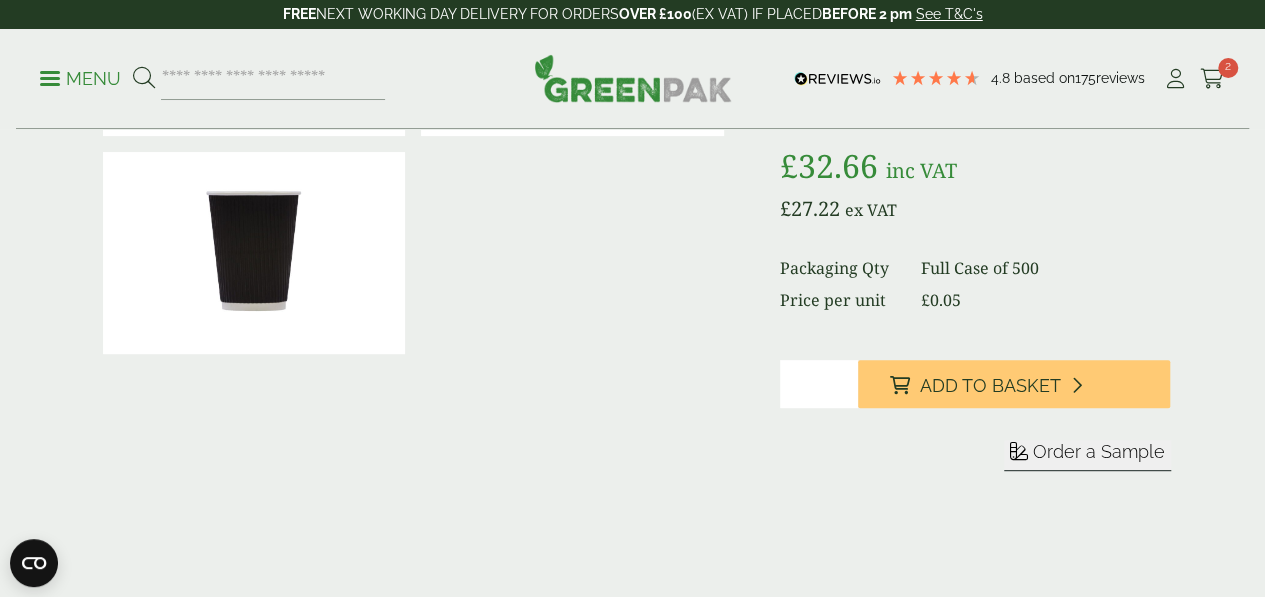 click at bounding box center [413, 238] 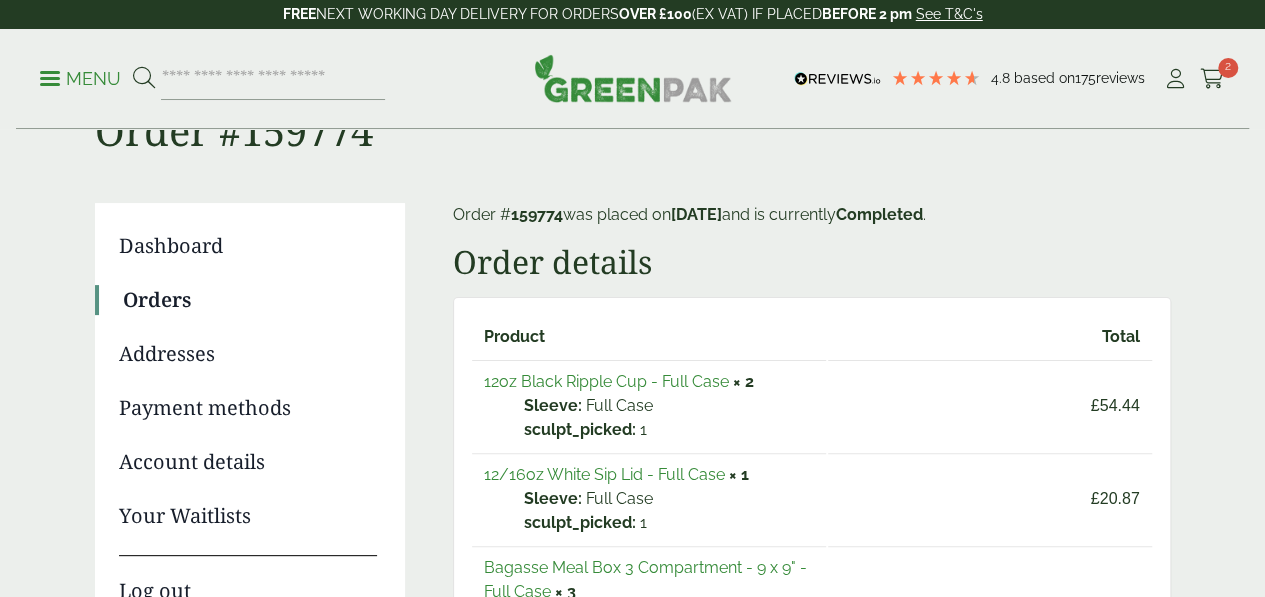 scroll, scrollTop: 87, scrollLeft: 0, axis: vertical 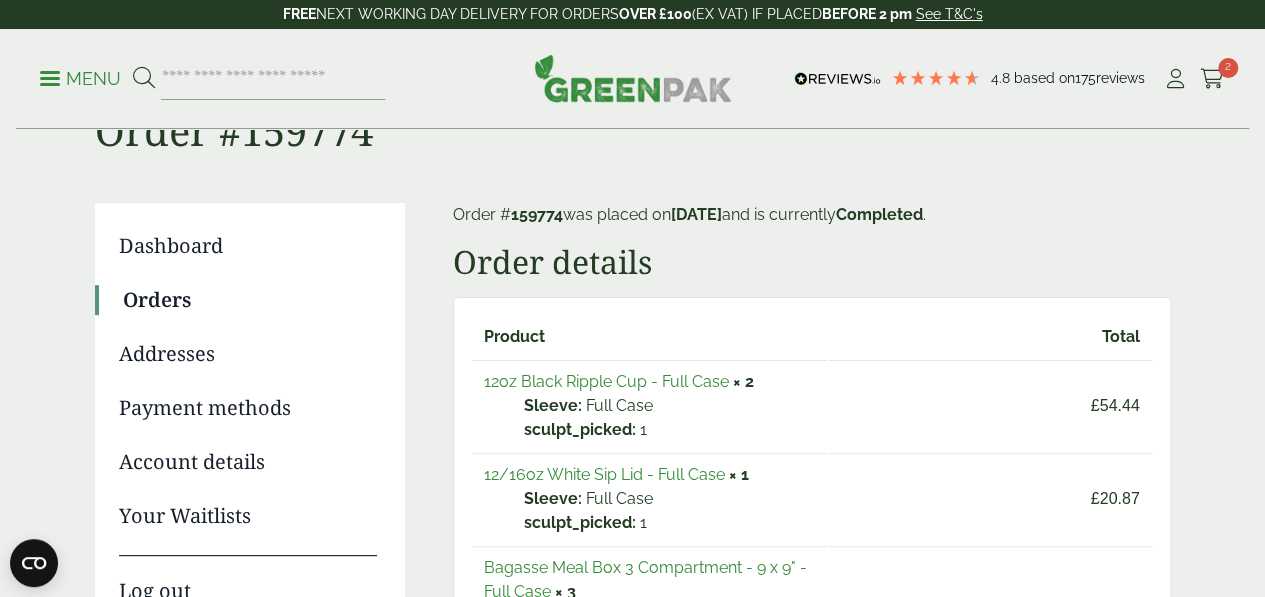 click on "12/16oz White Sip Lid - Full Case" at bounding box center (604, 474) 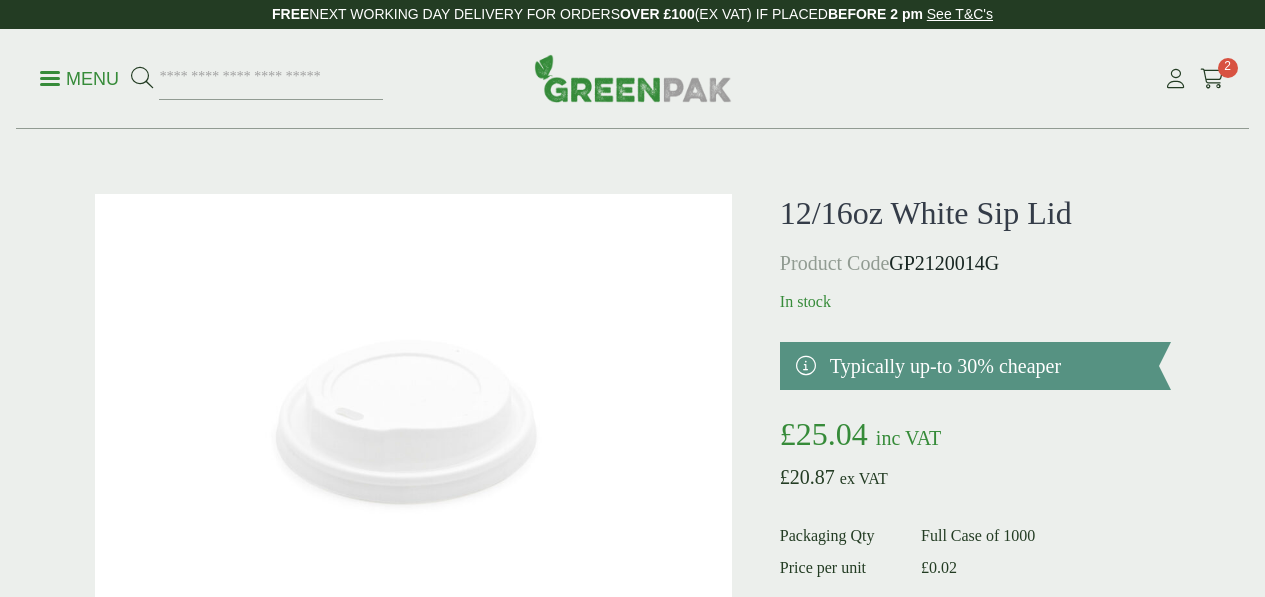 scroll, scrollTop: 0, scrollLeft: 0, axis: both 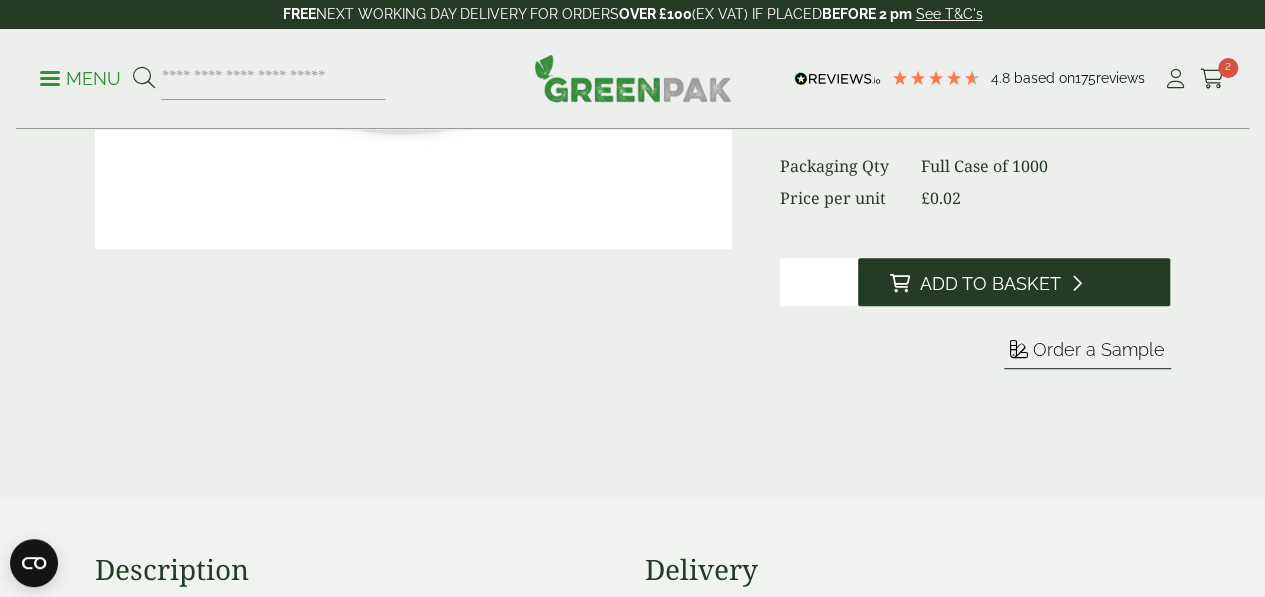 click on "Add to Basket" at bounding box center (990, 284) 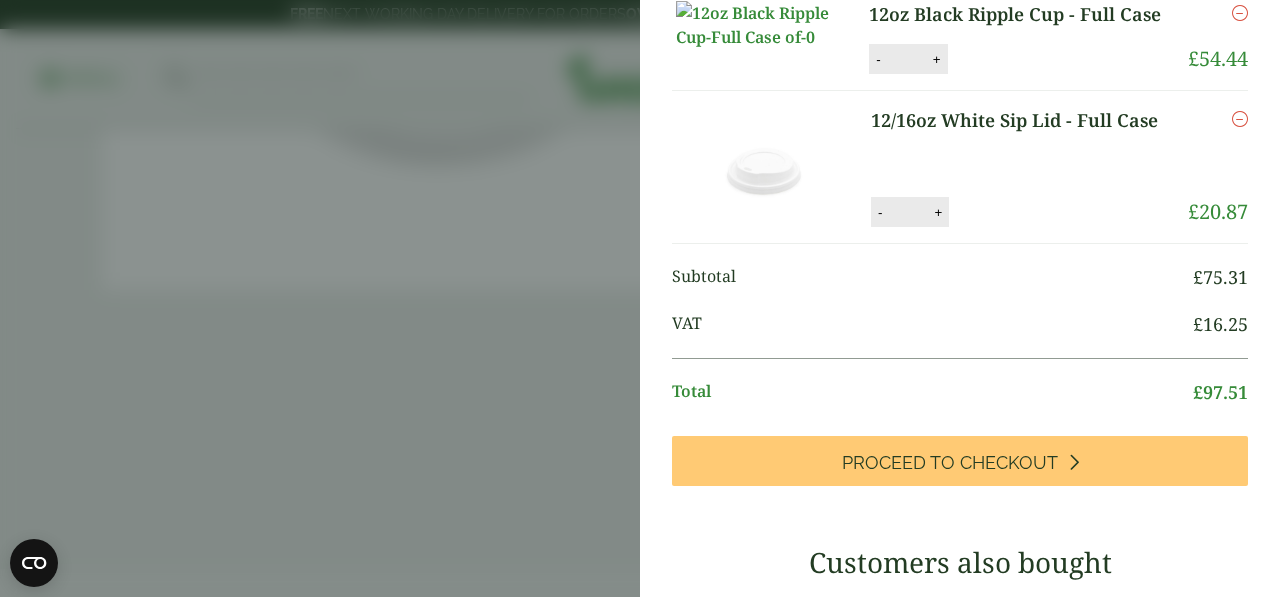 scroll, scrollTop: 168, scrollLeft: 0, axis: vertical 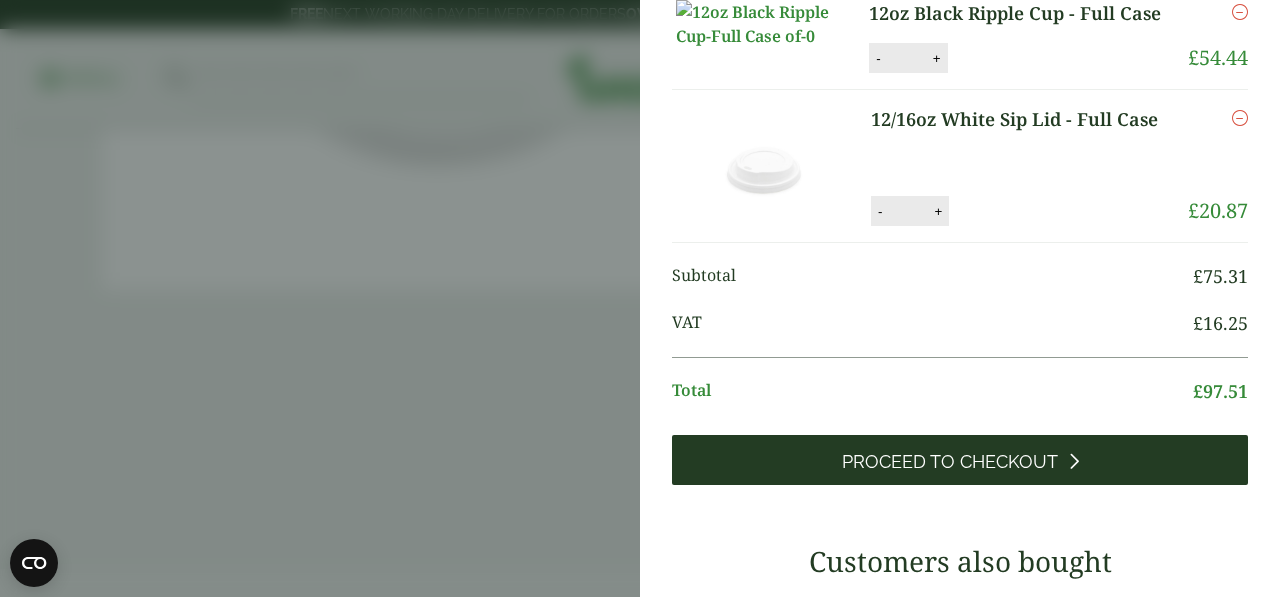 click on "Proceed to Checkout" at bounding box center (950, 462) 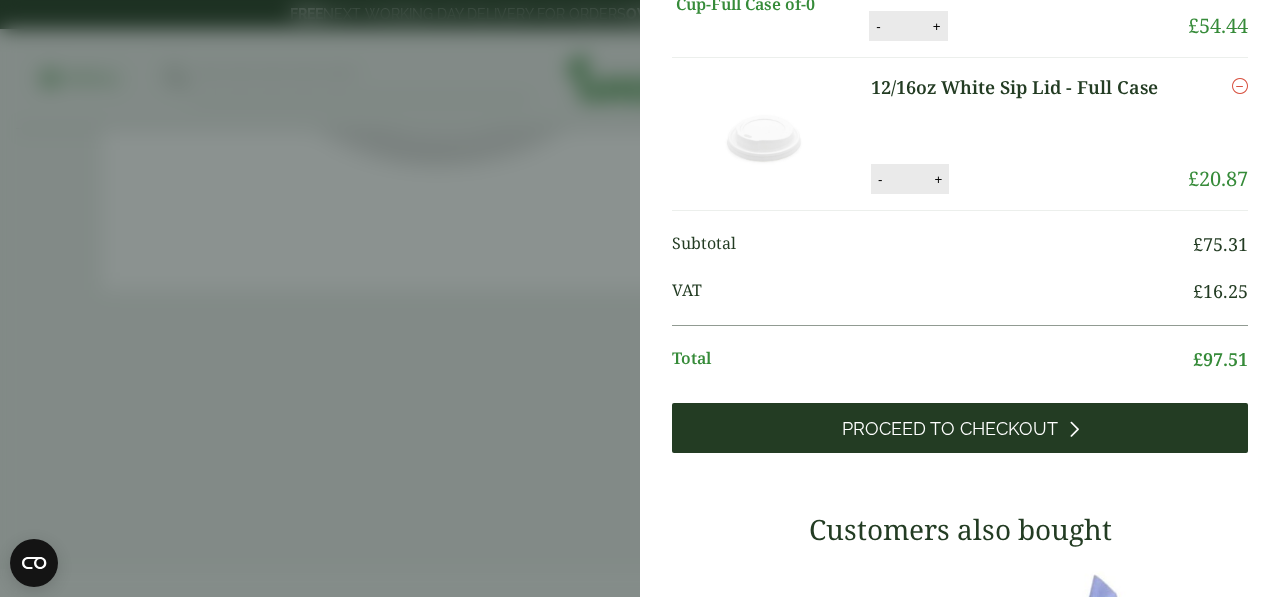 scroll, scrollTop: 96, scrollLeft: 0, axis: vertical 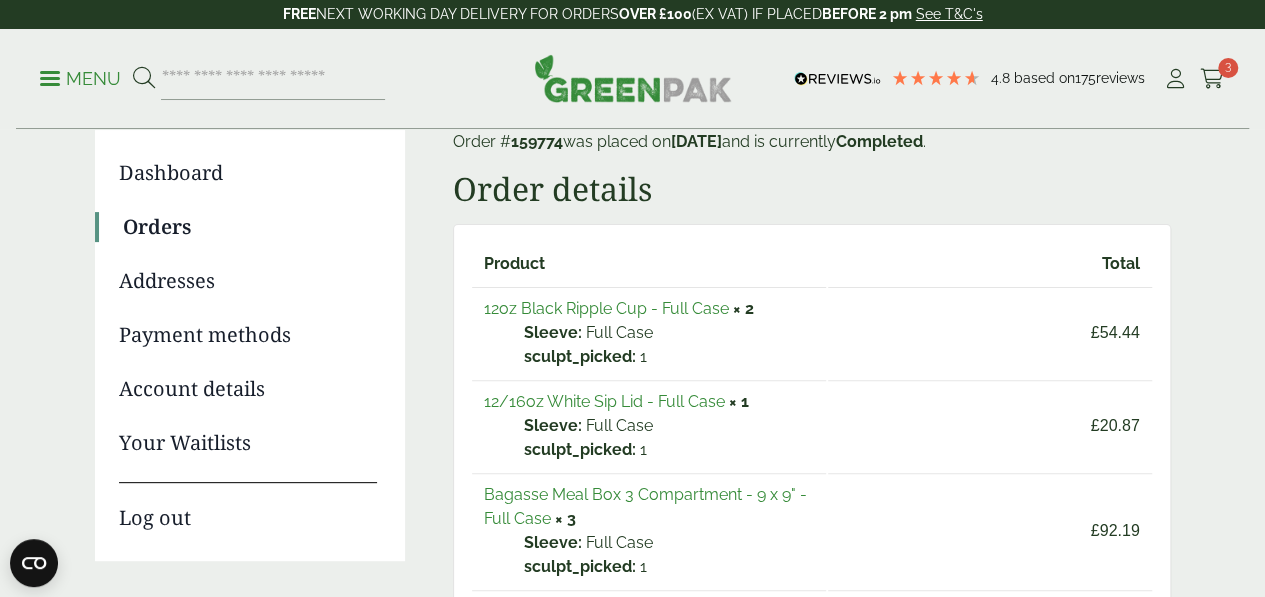 click on "12oz Black Ripple Cup - Full Case" at bounding box center (606, 308) 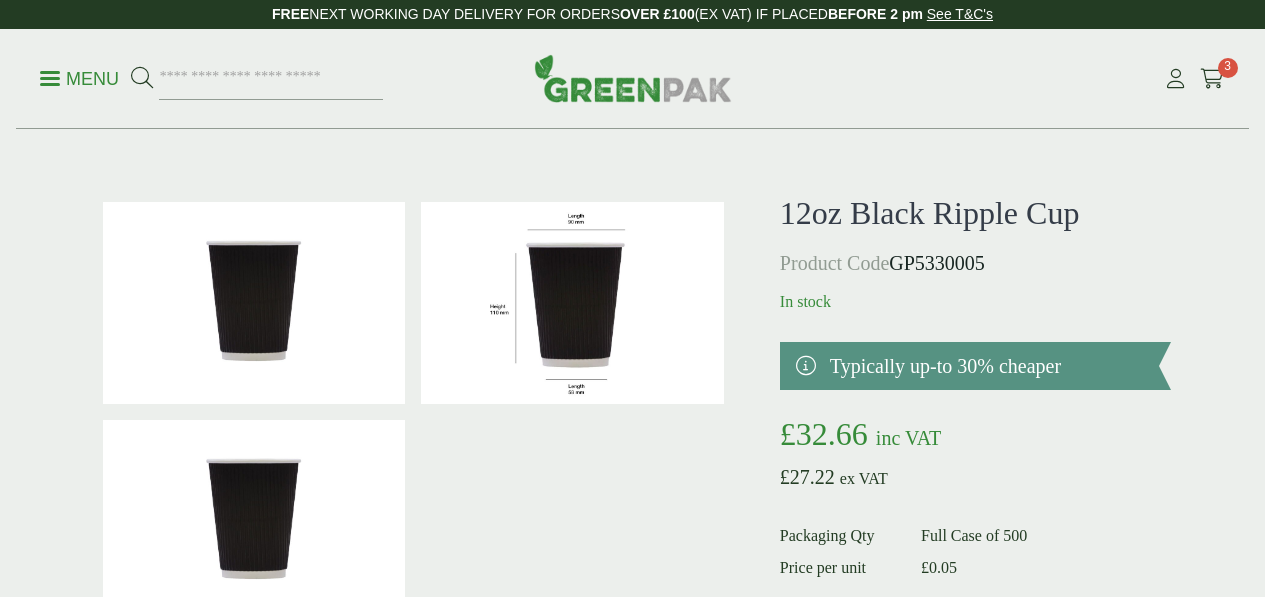 scroll, scrollTop: 0, scrollLeft: 0, axis: both 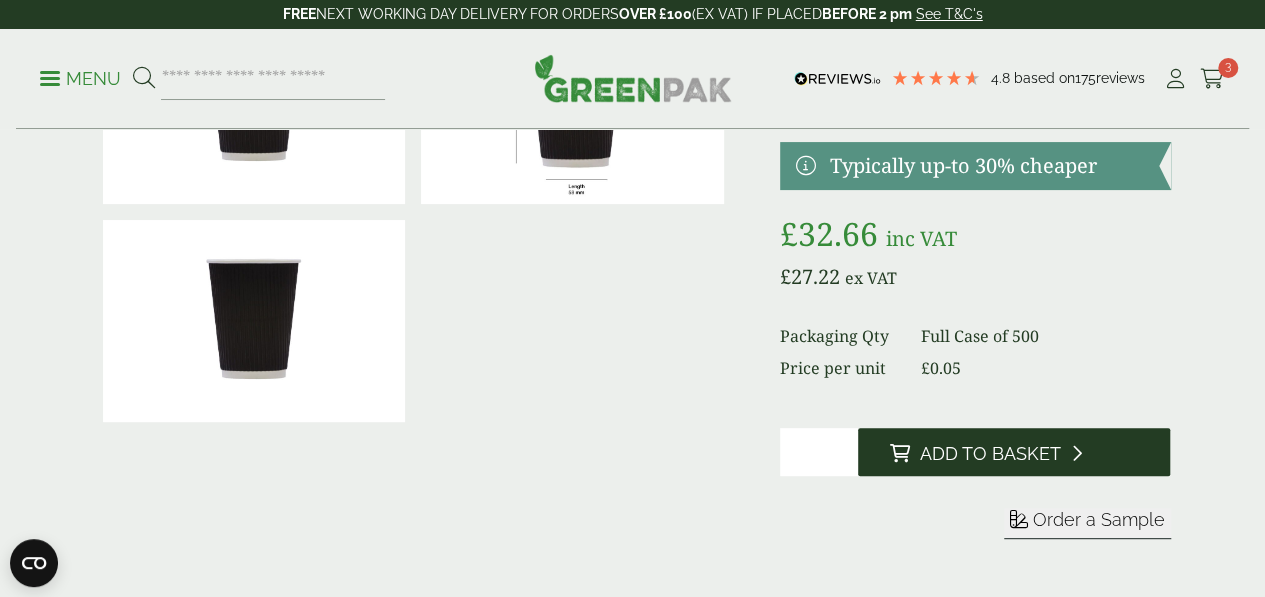 click on "Add to Basket" at bounding box center (990, 454) 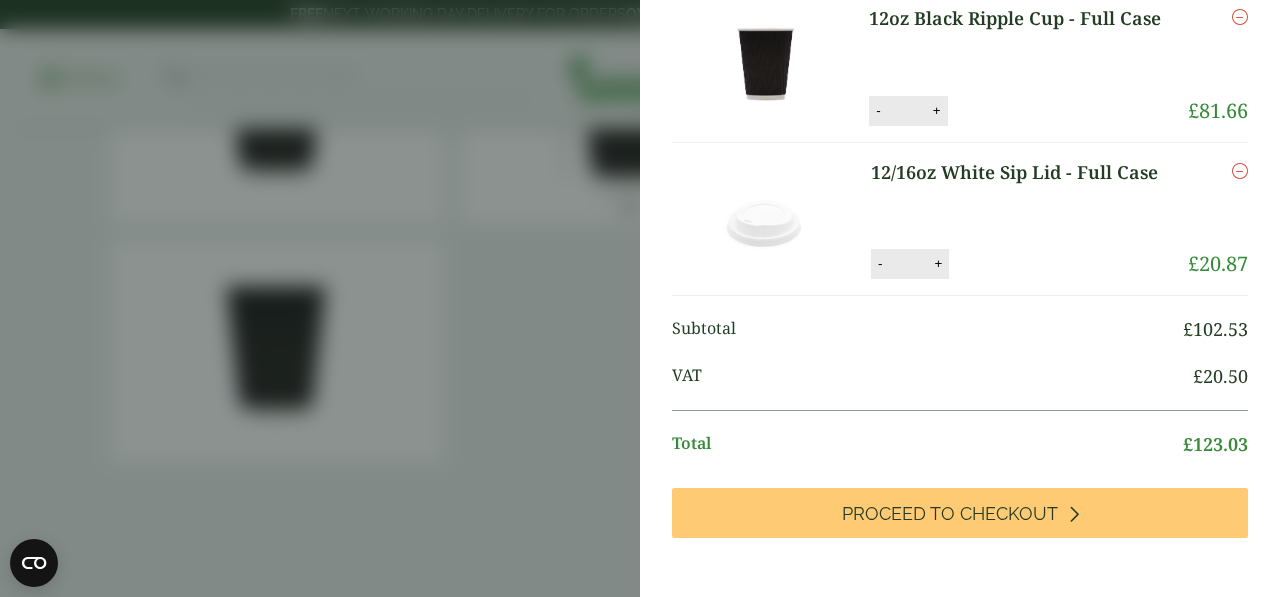 scroll, scrollTop: 168, scrollLeft: 0, axis: vertical 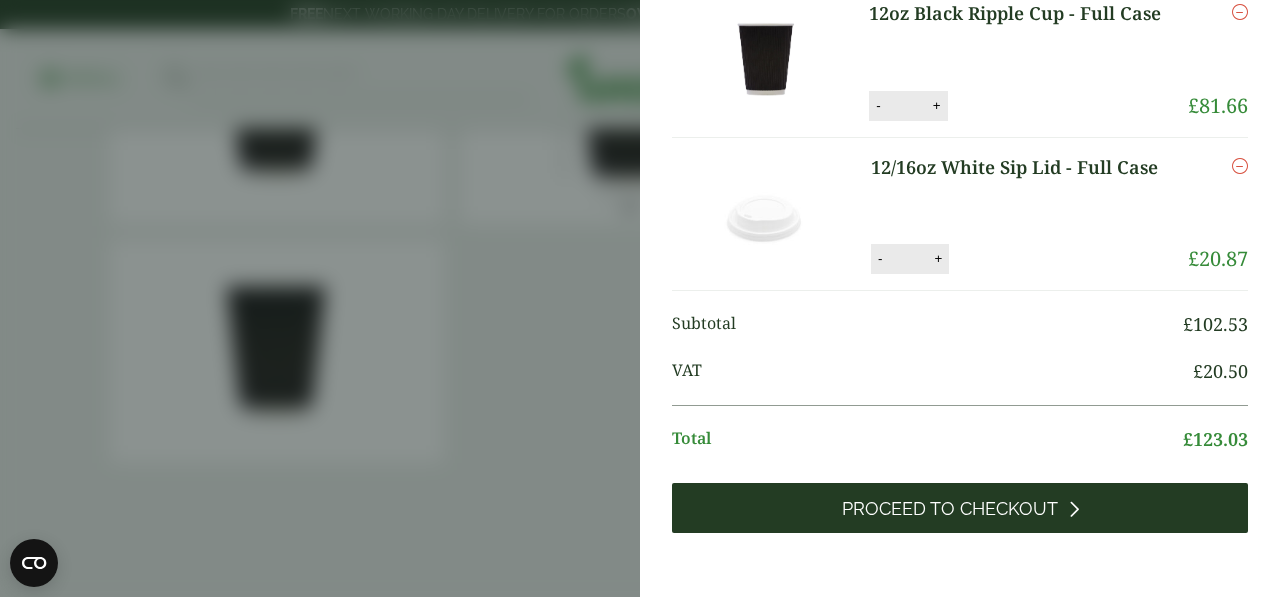 click on "Proceed to Checkout" at bounding box center [950, 509] 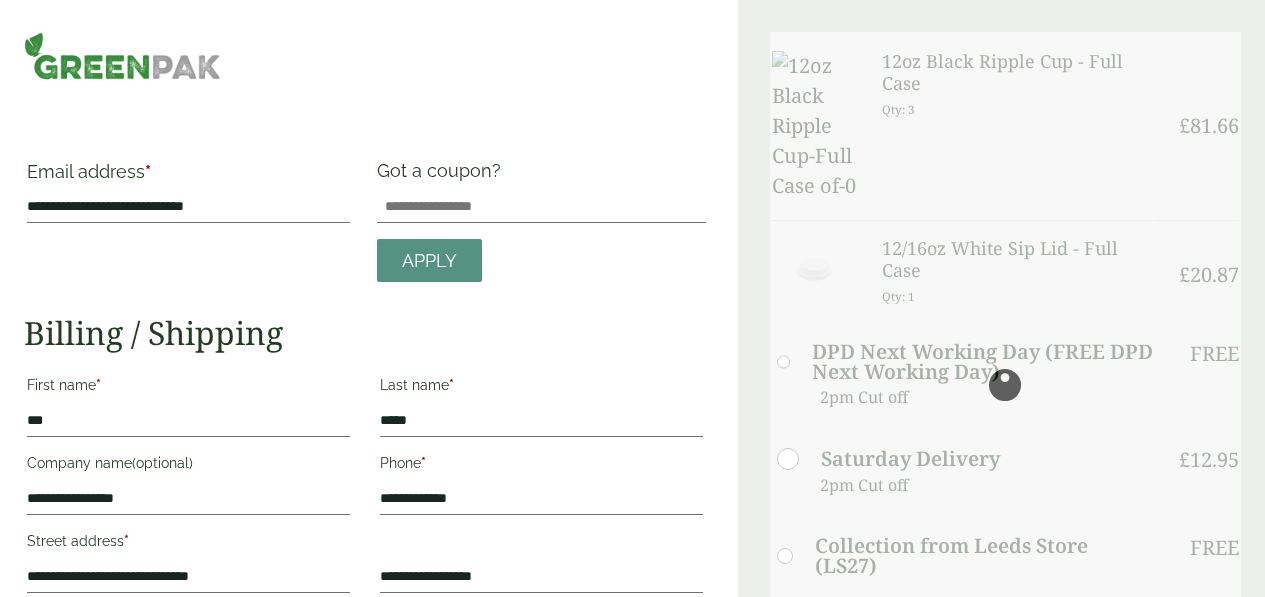 scroll, scrollTop: 0, scrollLeft: 0, axis: both 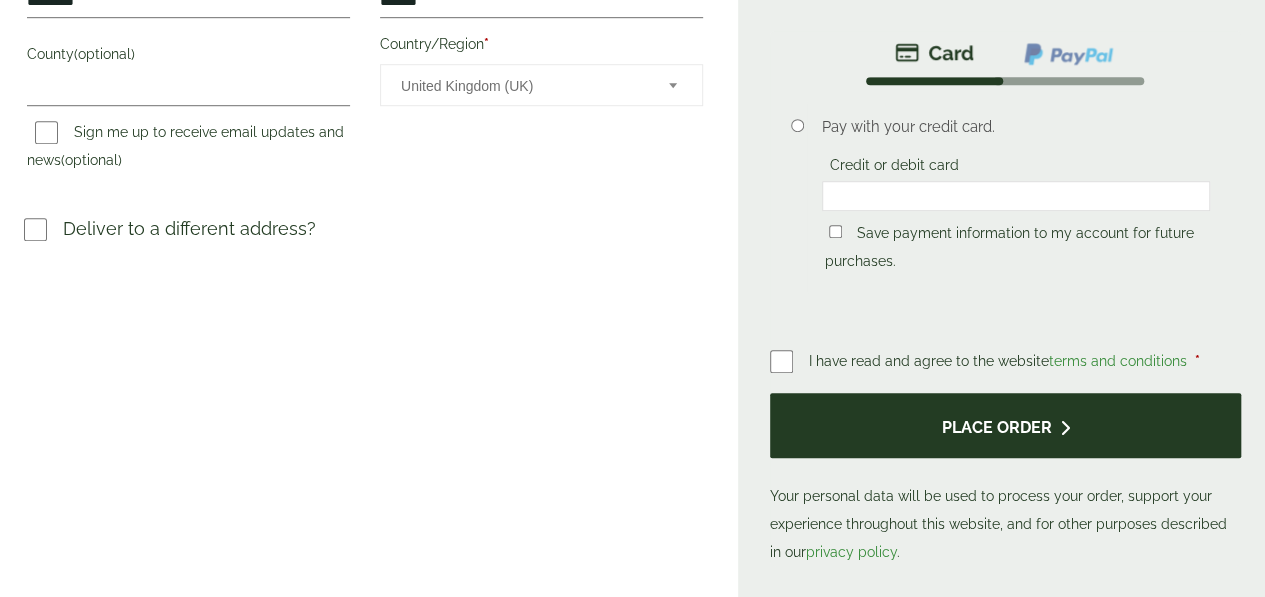 click on "Place order" at bounding box center [1005, 425] 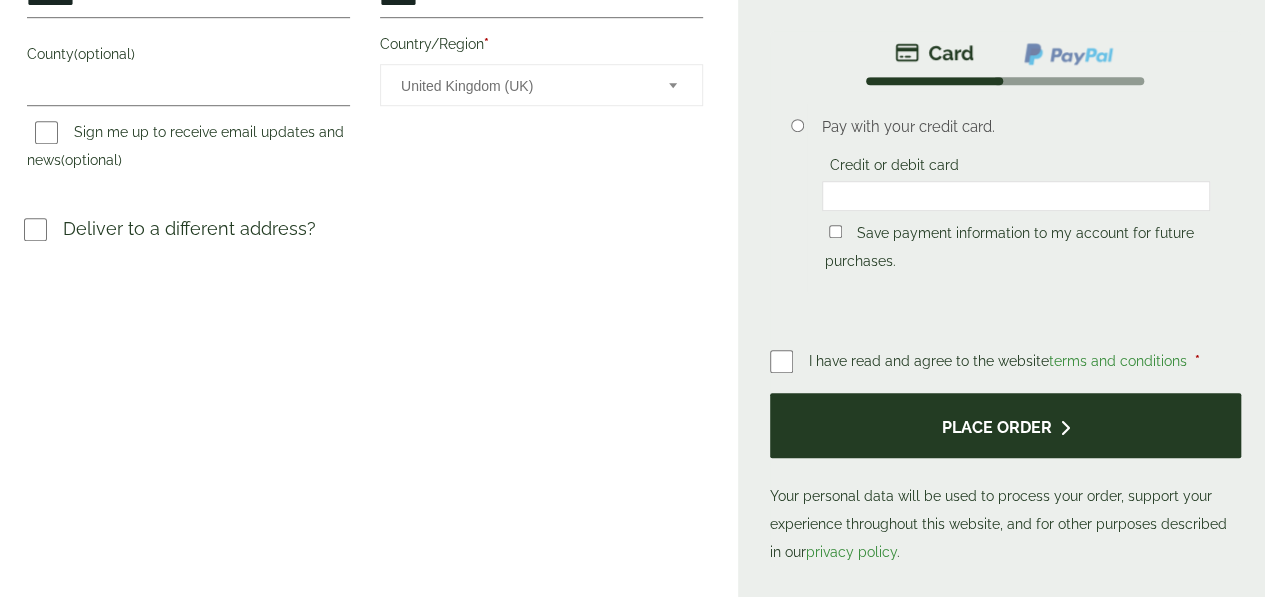 click on "Place order" at bounding box center [1005, 425] 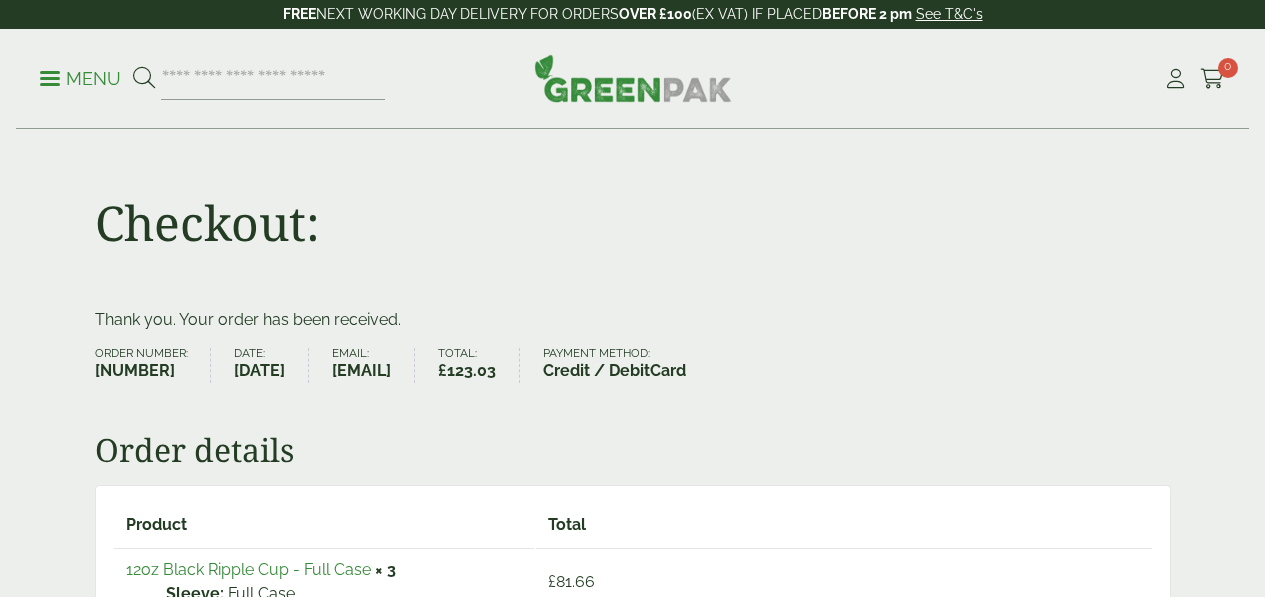 scroll, scrollTop: 0, scrollLeft: 0, axis: both 